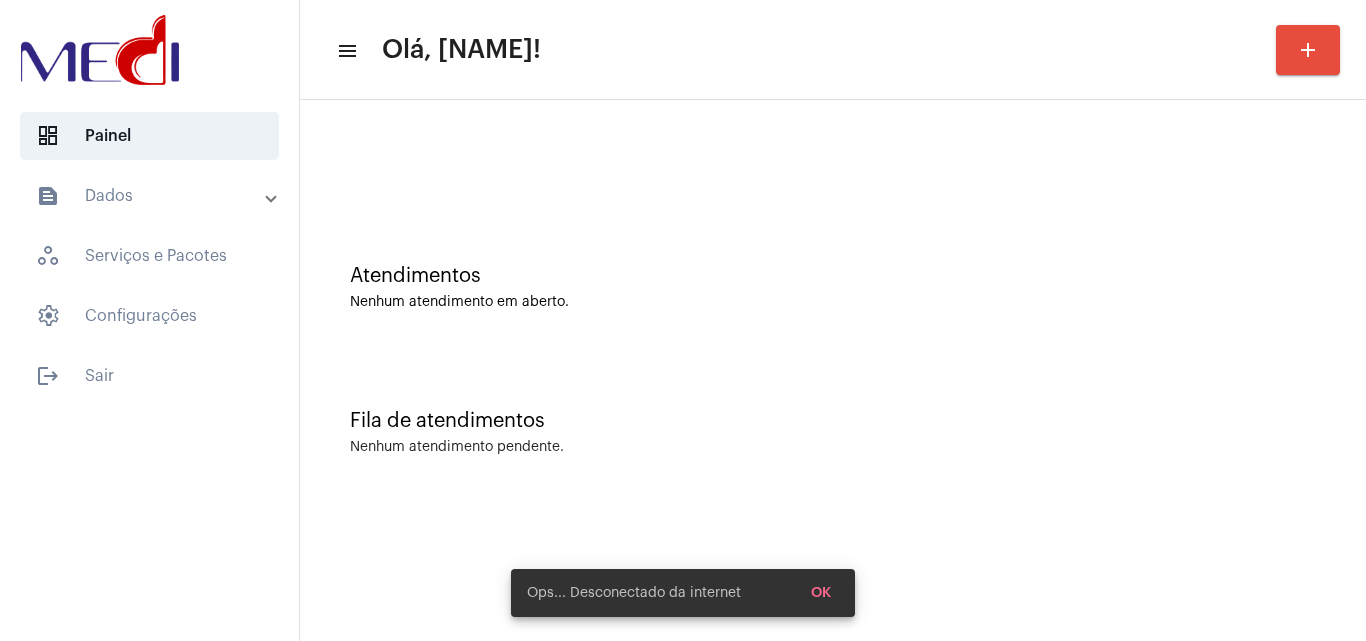 scroll, scrollTop: 0, scrollLeft: 0, axis: both 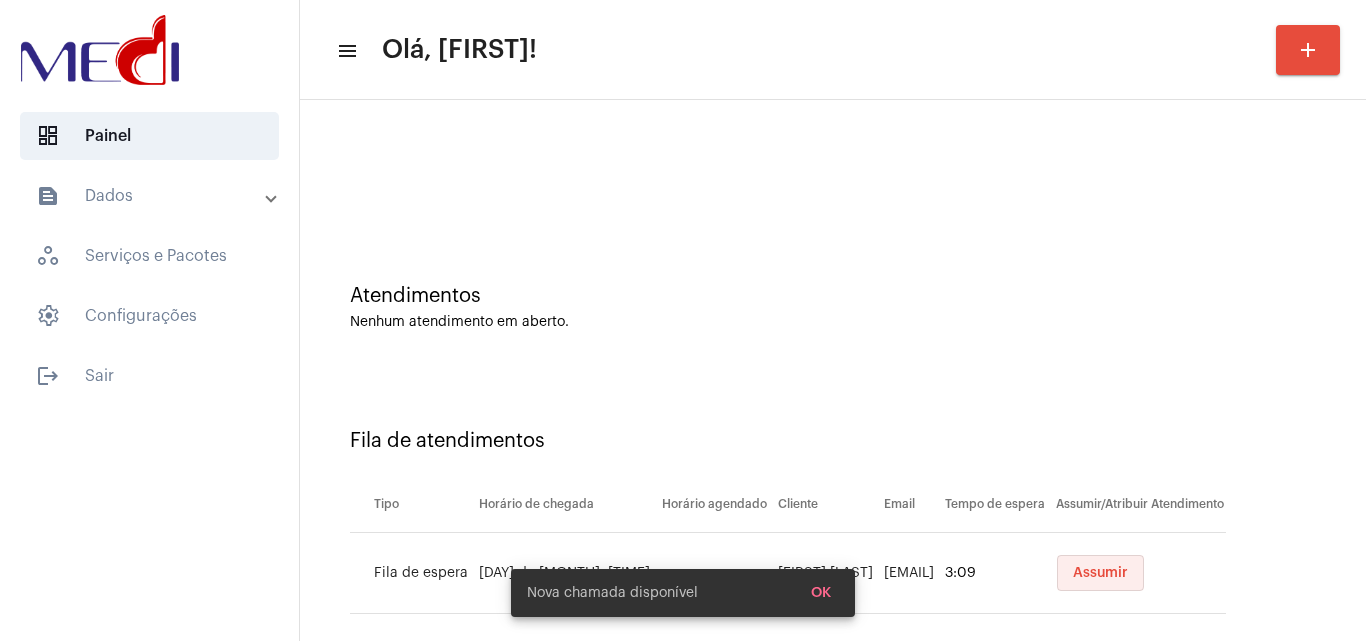 click on "Assumir" at bounding box center (1100, 573) 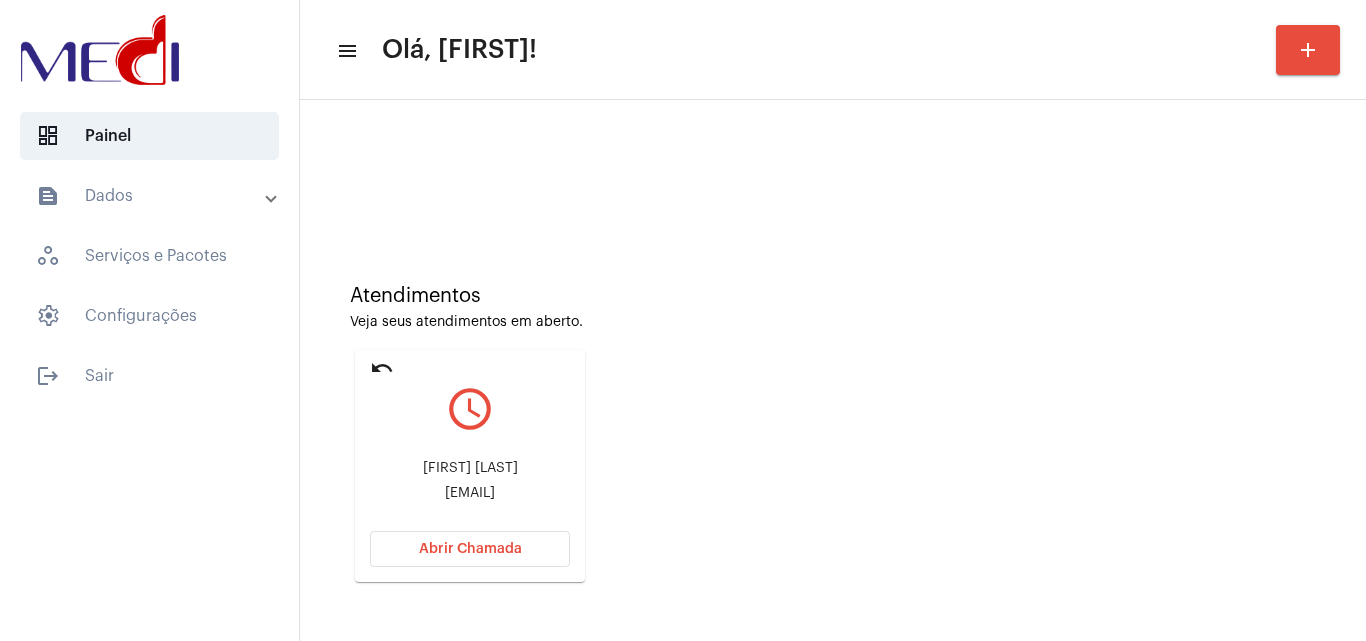 click on "Abrir Chamada" 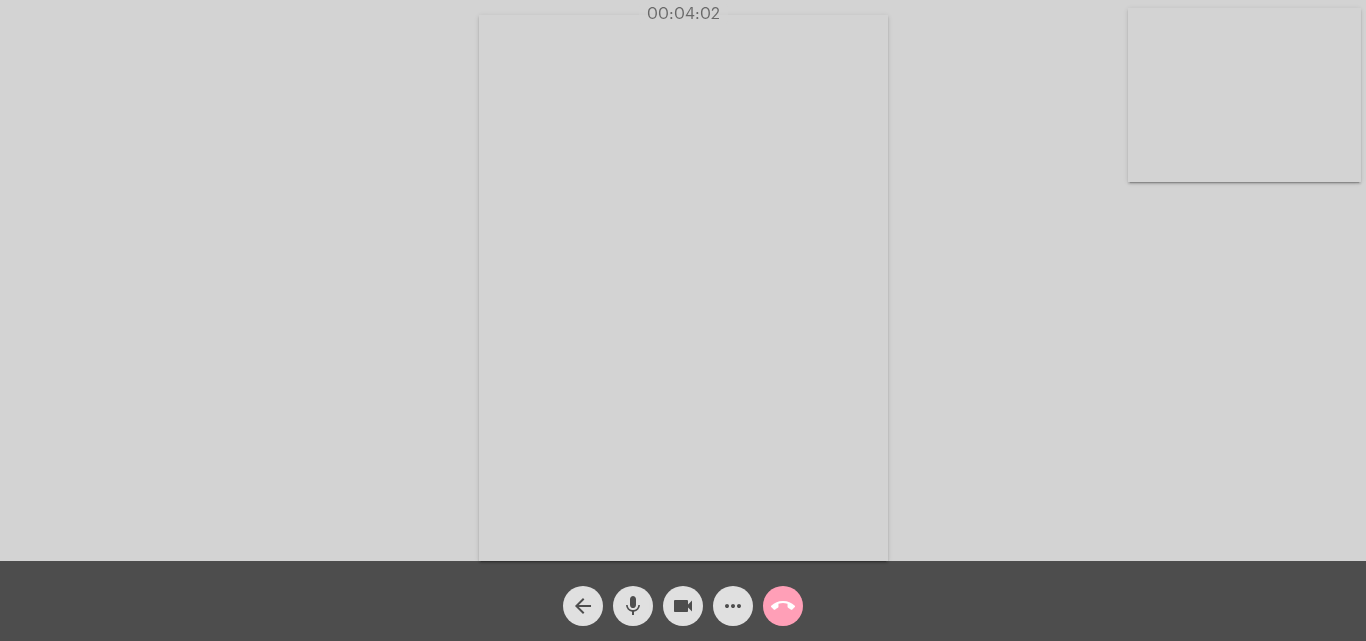 click on "call_end" 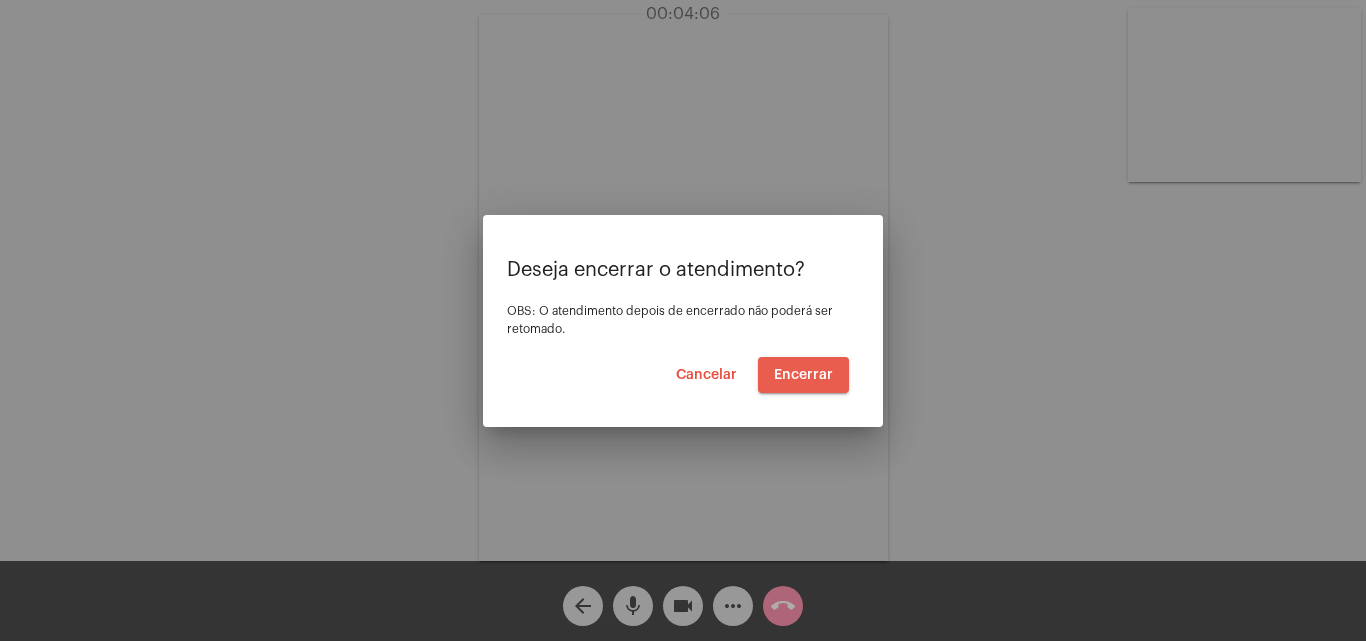 click on "Encerrar" at bounding box center (803, 375) 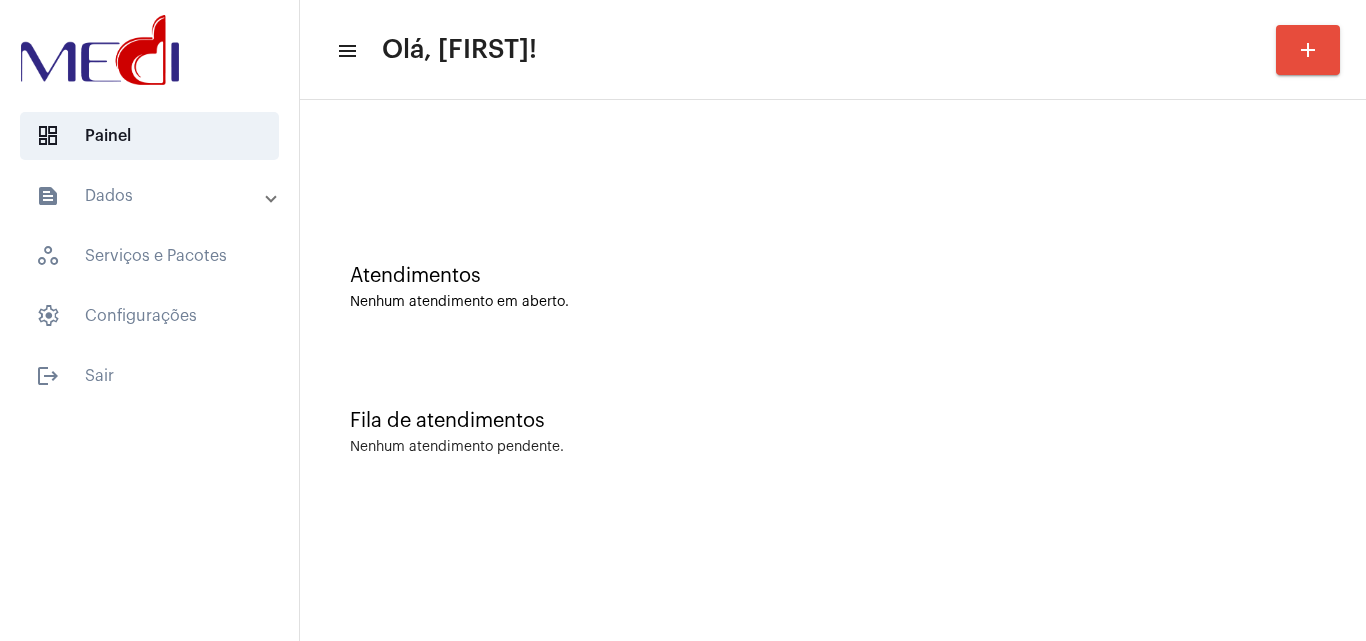 scroll, scrollTop: 0, scrollLeft: 0, axis: both 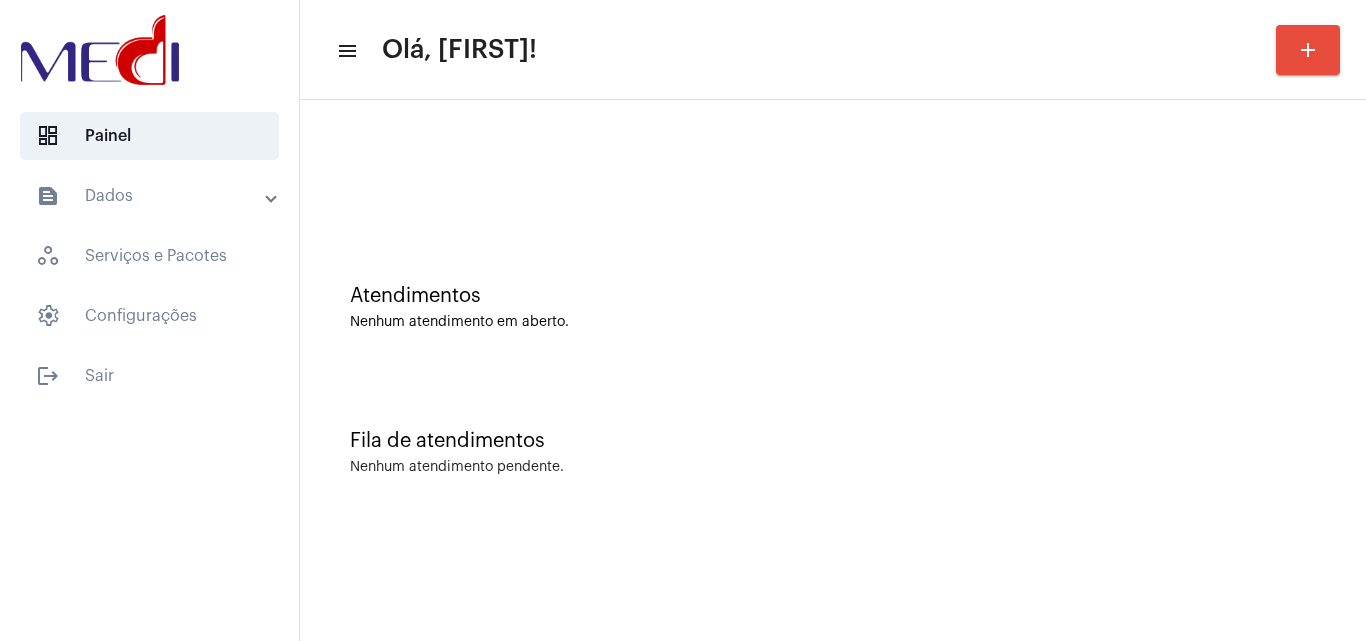 click on "Atendimentos Nenhum atendimento em aberto." 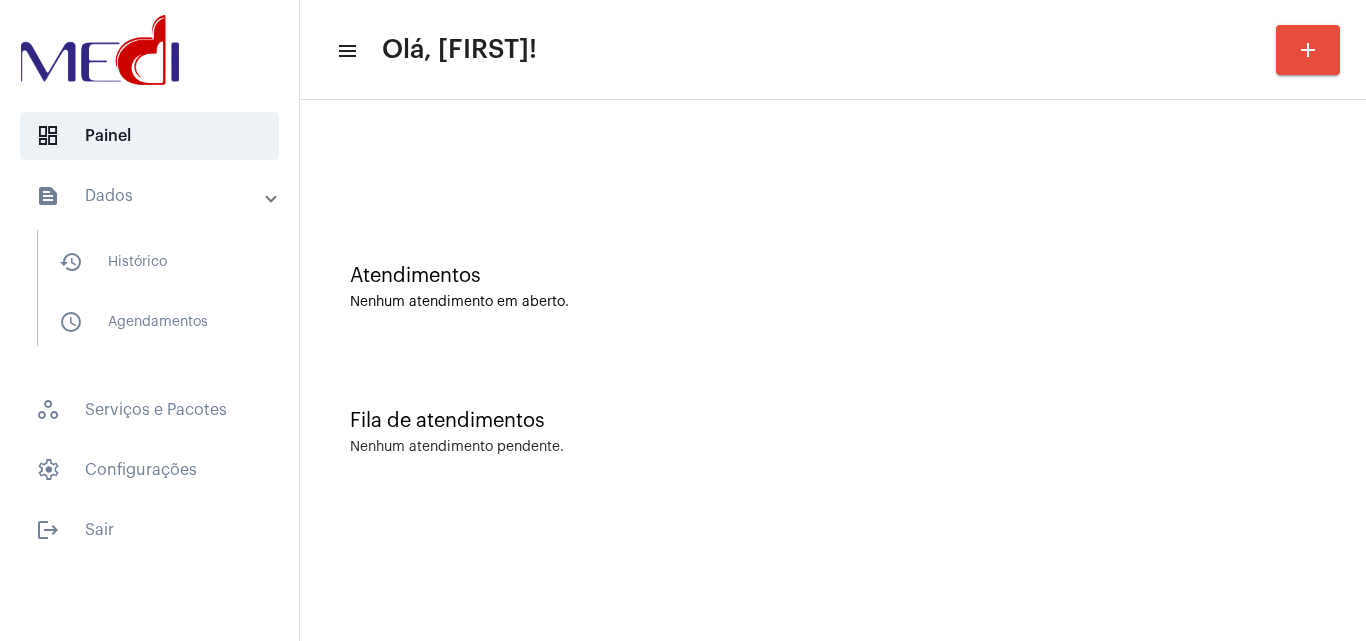scroll, scrollTop: 0, scrollLeft: 0, axis: both 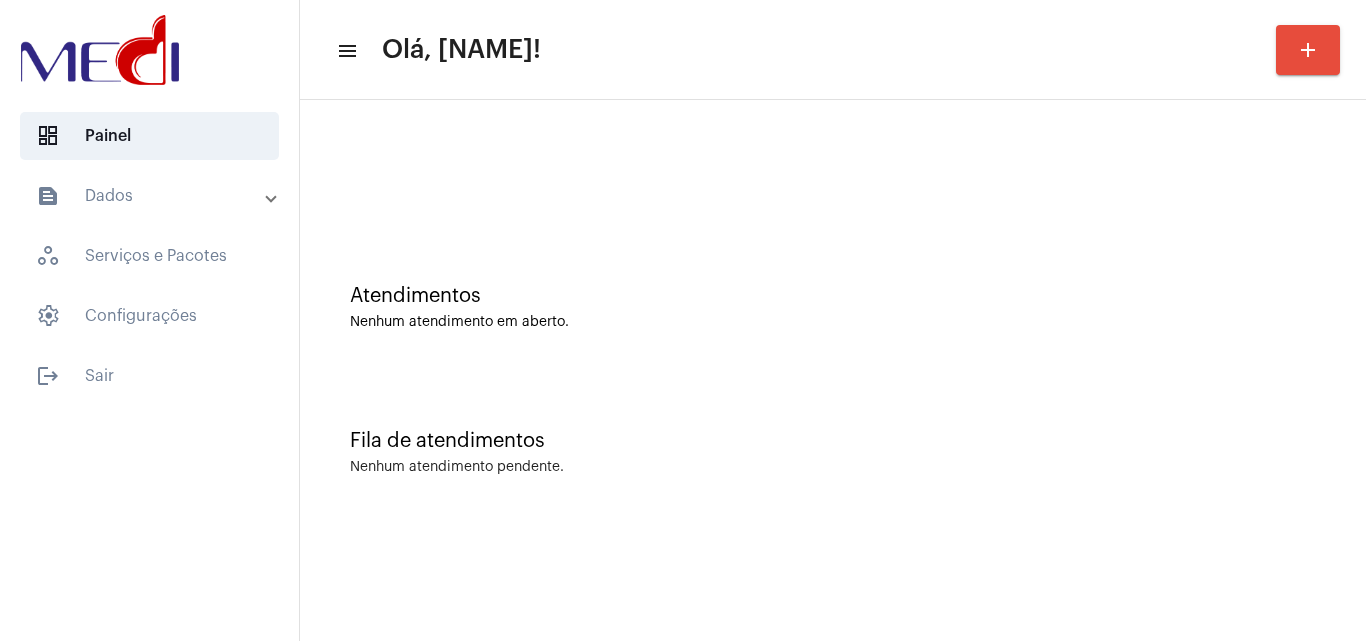 click on "Fila de atendimentos Nenhum atendimento pendente." 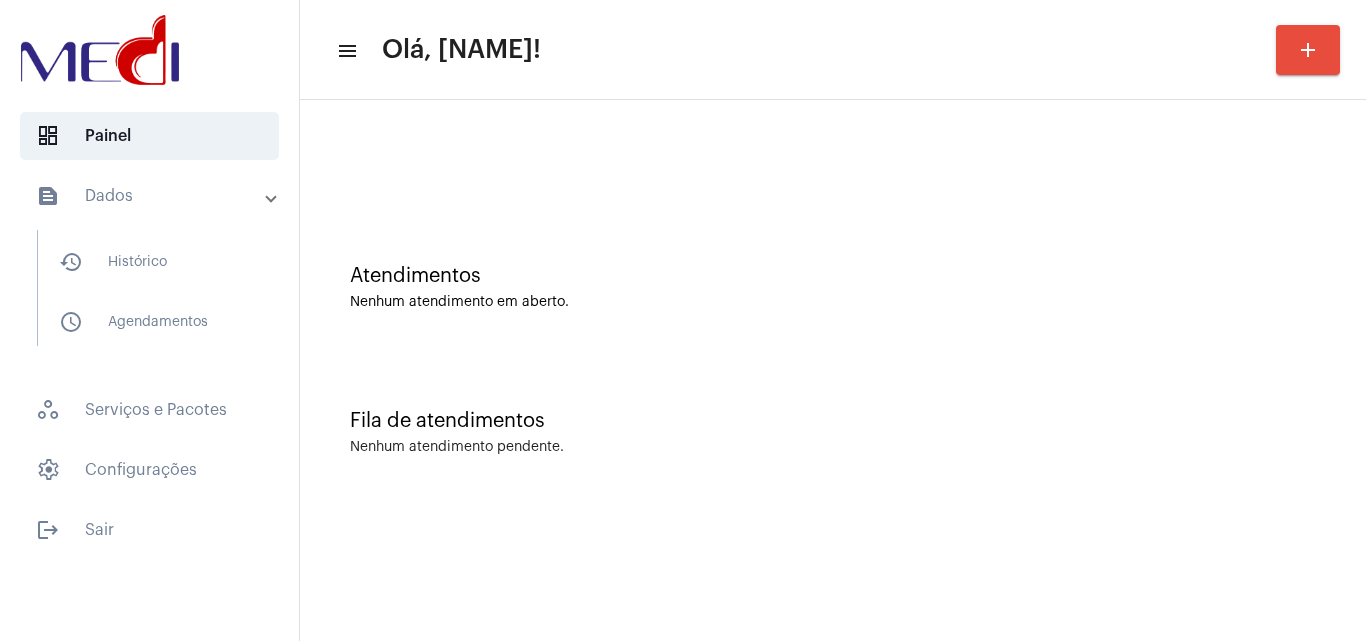 scroll, scrollTop: 0, scrollLeft: 0, axis: both 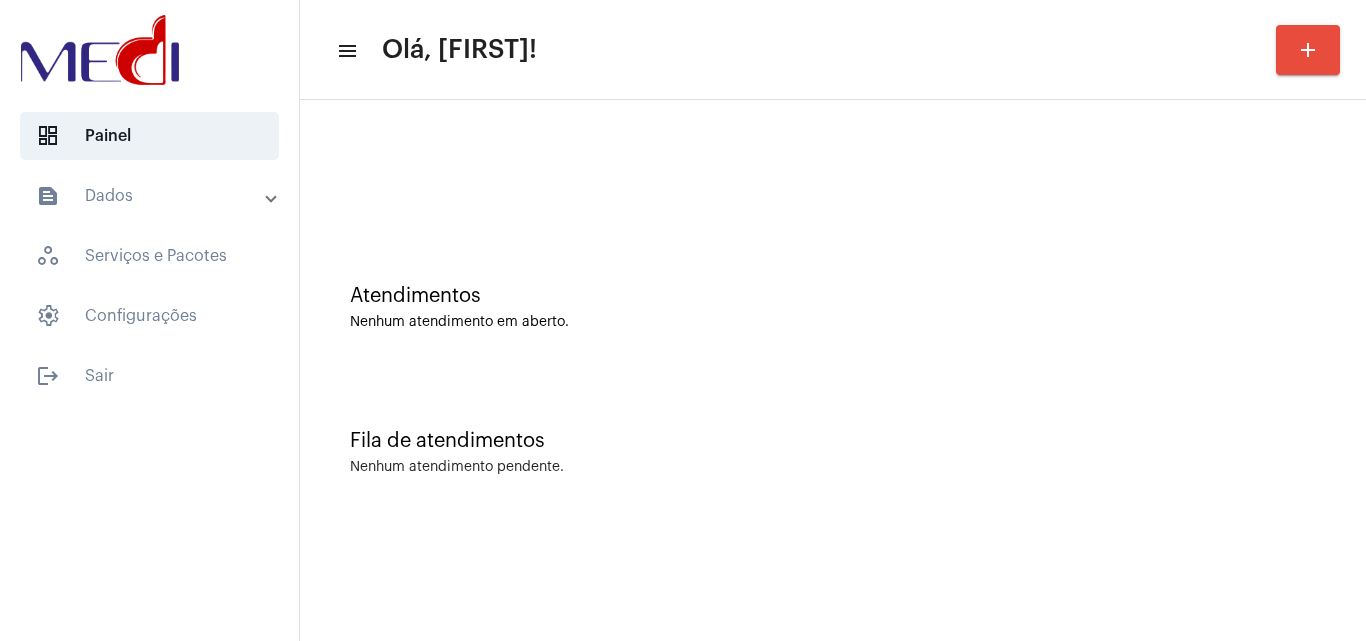 click on "Fila de atendimentos Nenhum atendimento pendente." 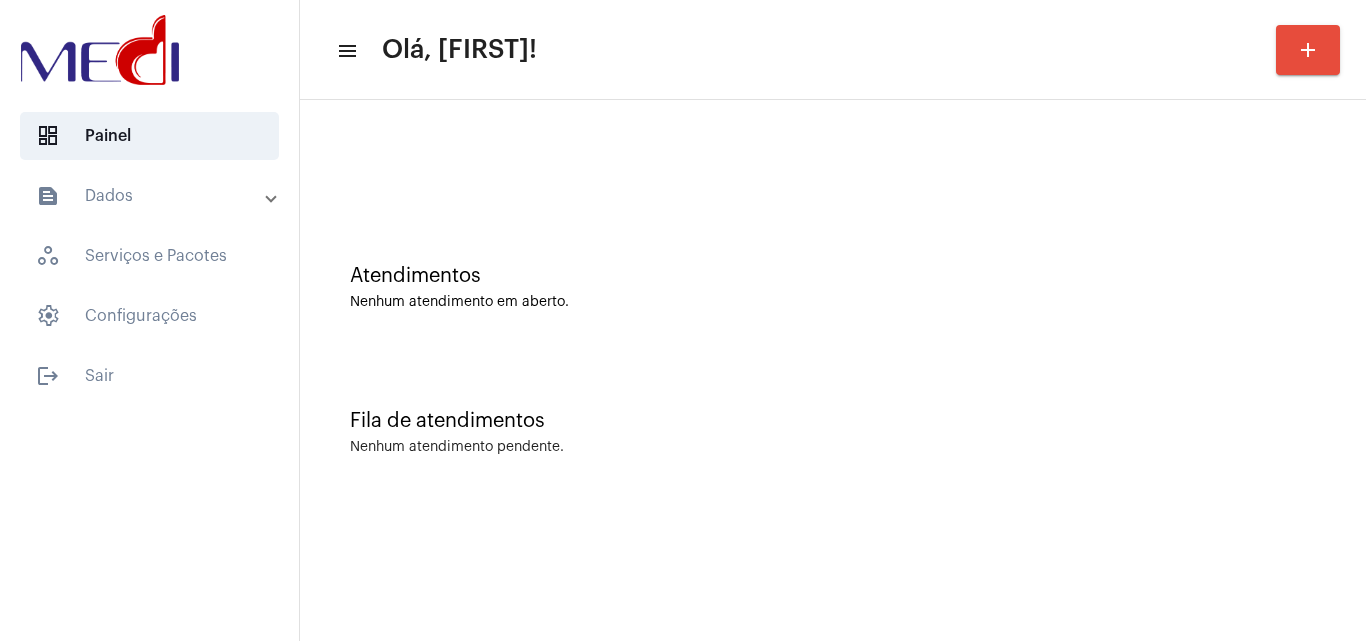 scroll, scrollTop: 0, scrollLeft: 0, axis: both 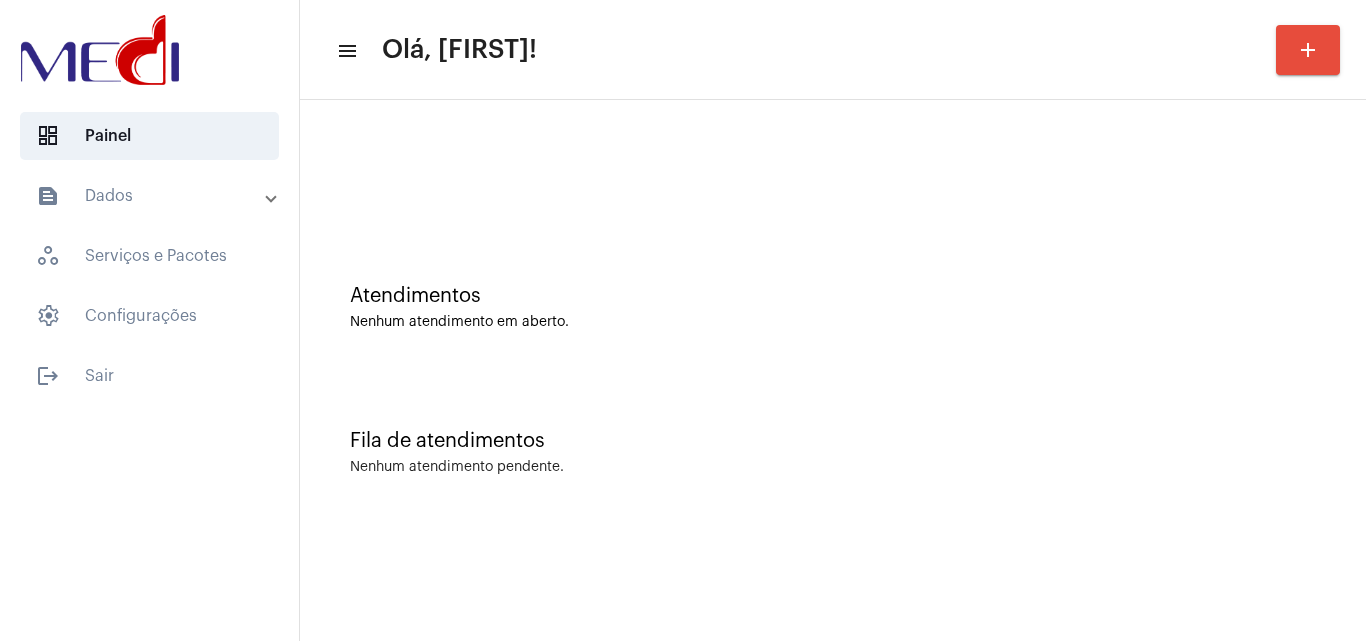 click on "Fila de atendimentos Nenhum atendimento pendente." 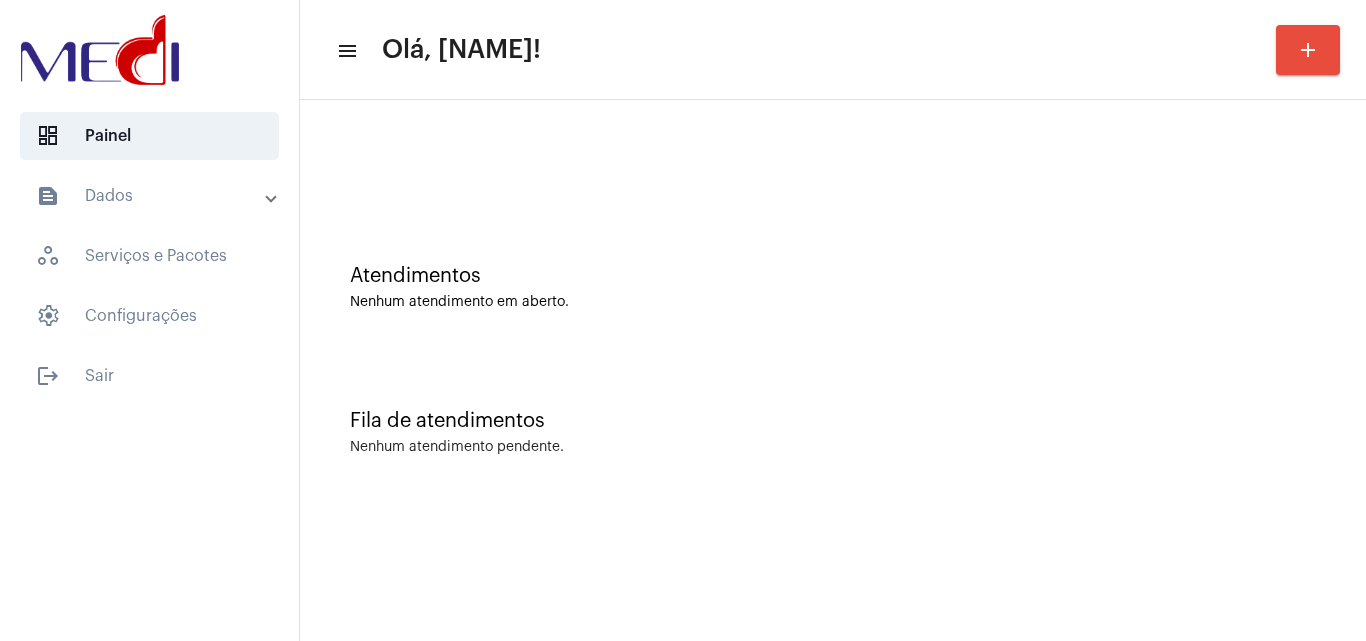scroll, scrollTop: 0, scrollLeft: 0, axis: both 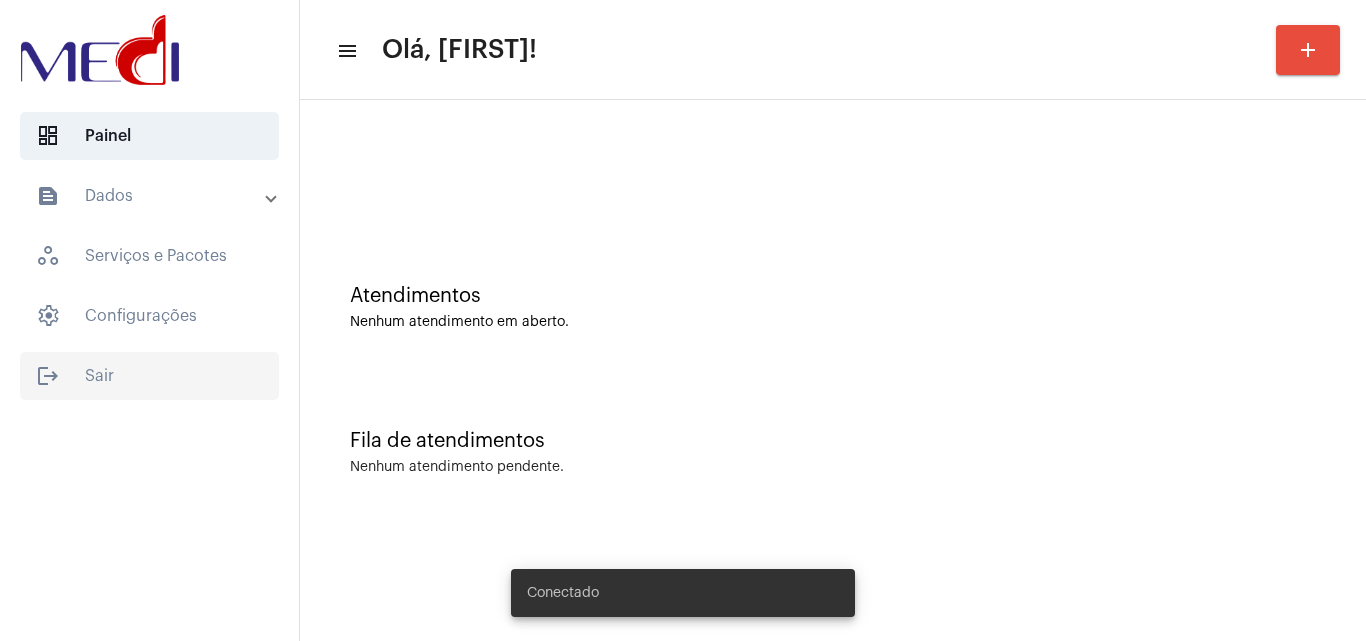 click on "logout  Sair" 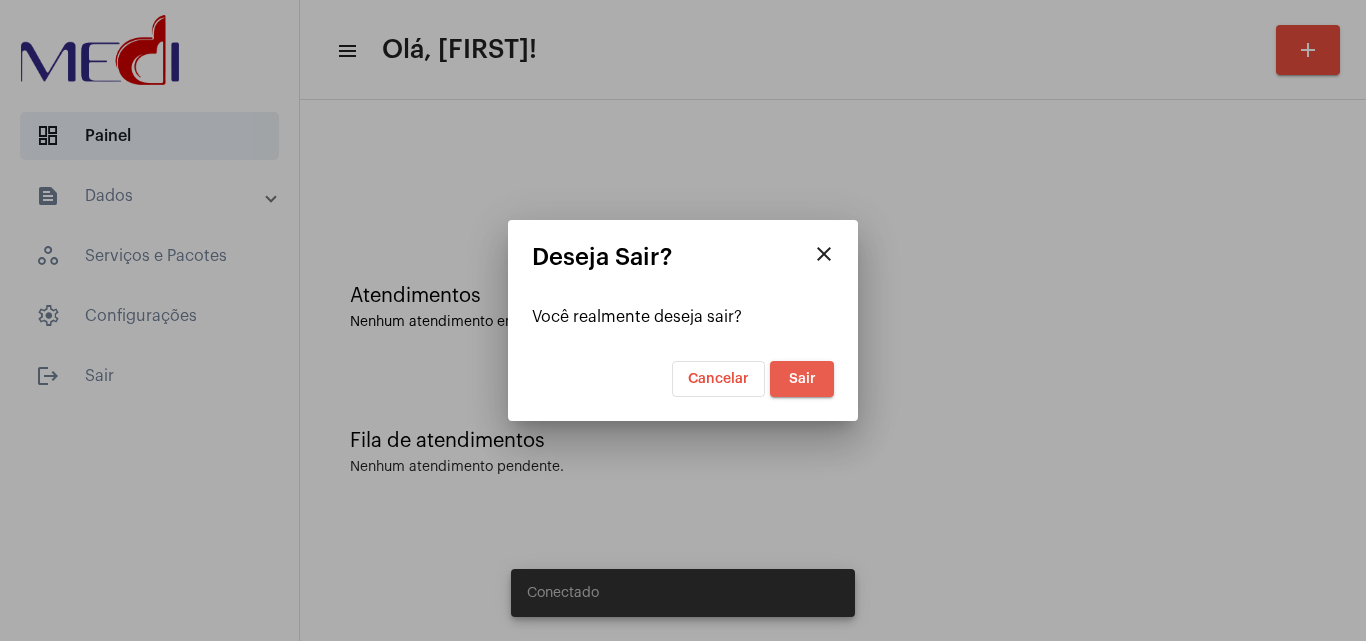 click on "Sair" at bounding box center (802, 379) 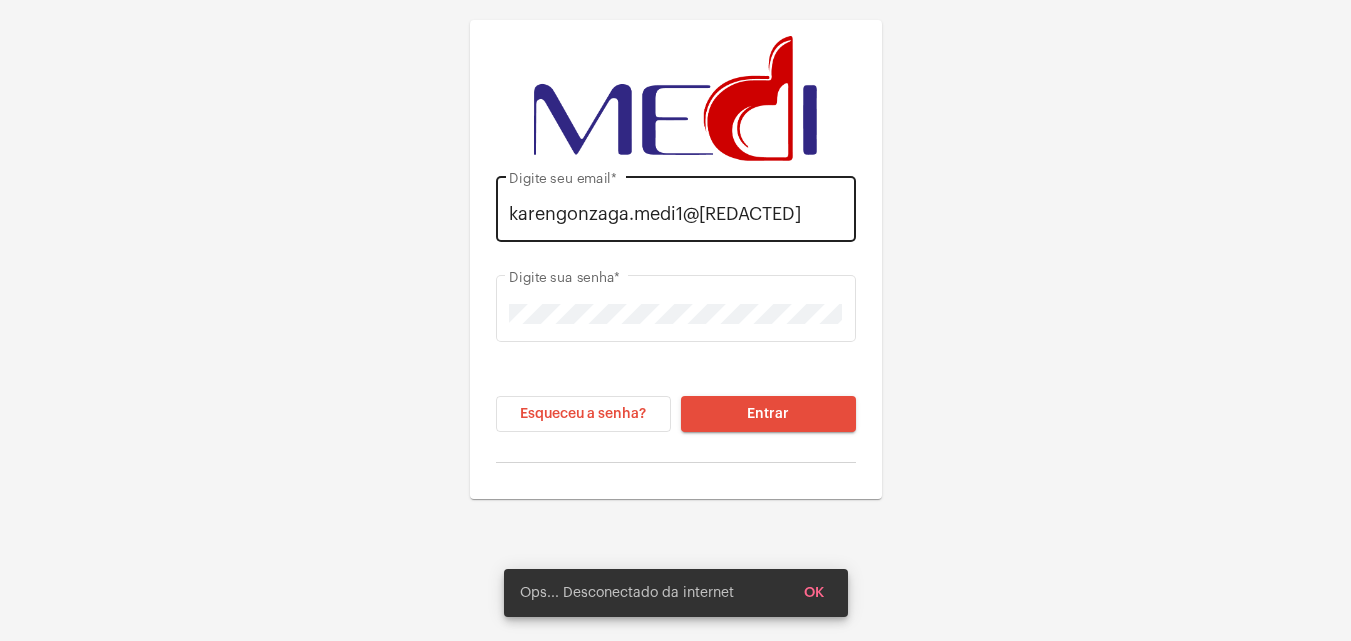 click on "karengonzaga.medi1@gmail.com" at bounding box center (675, 214) 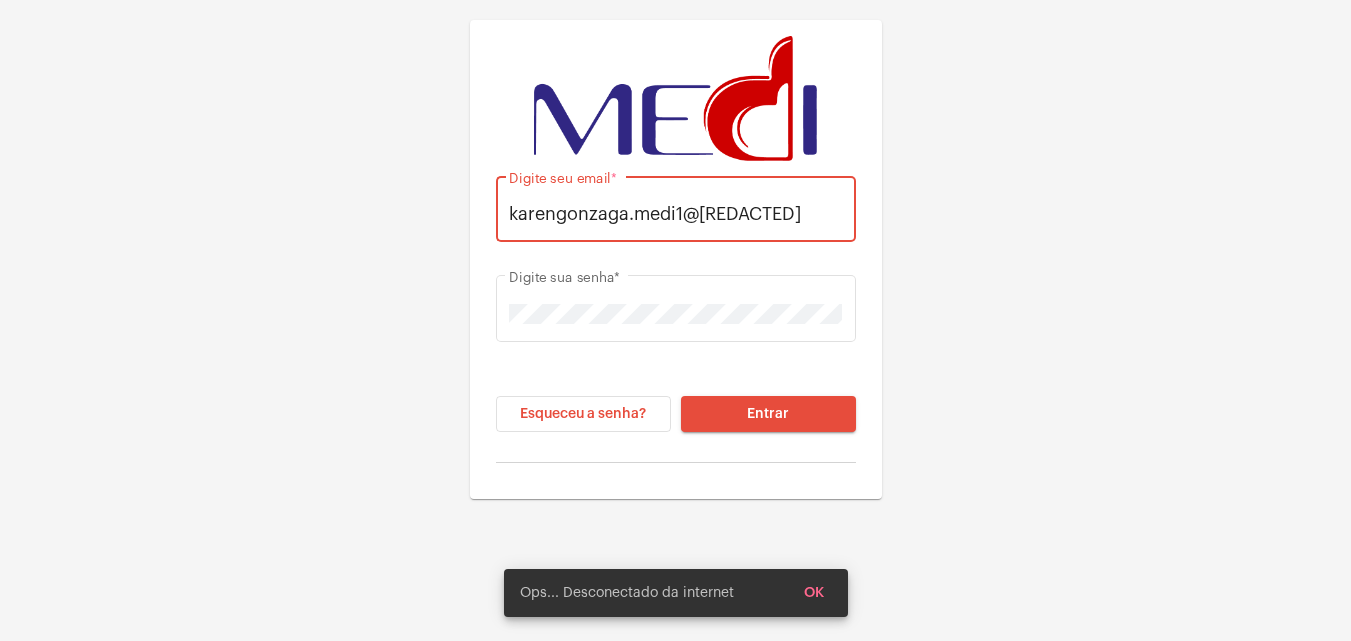 click on "karengonzaga.medi1@gmail.com" at bounding box center [675, 214] 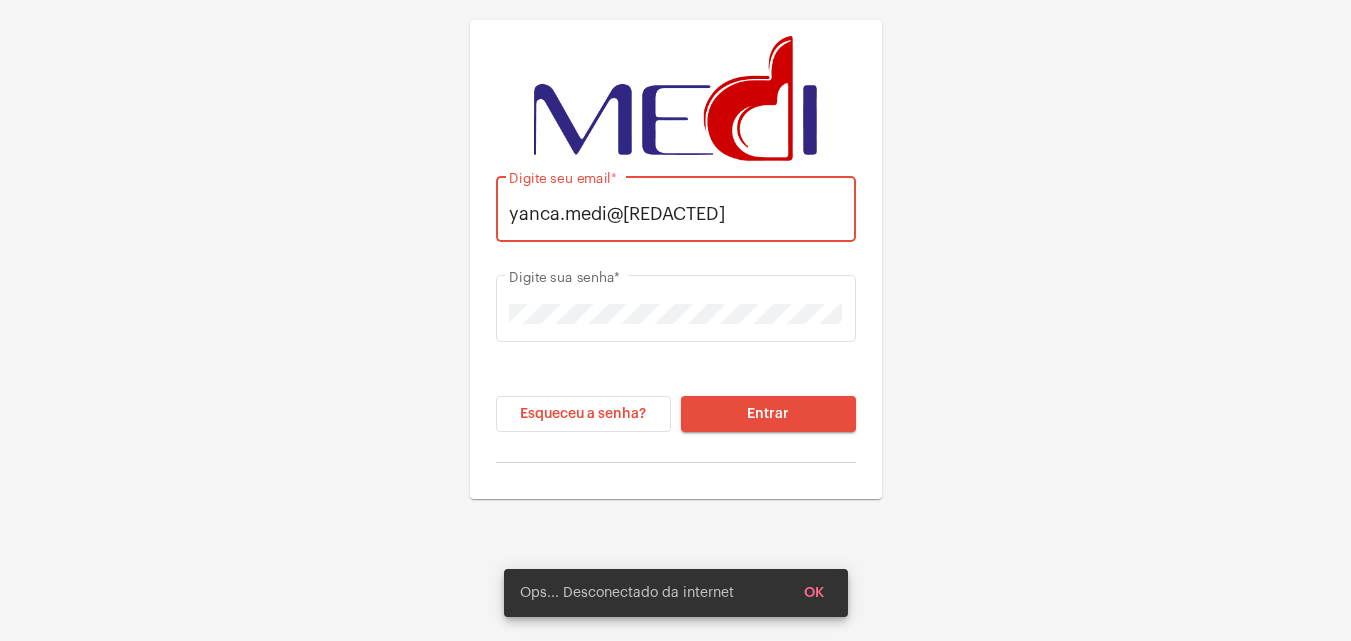 click on "Entrar" 